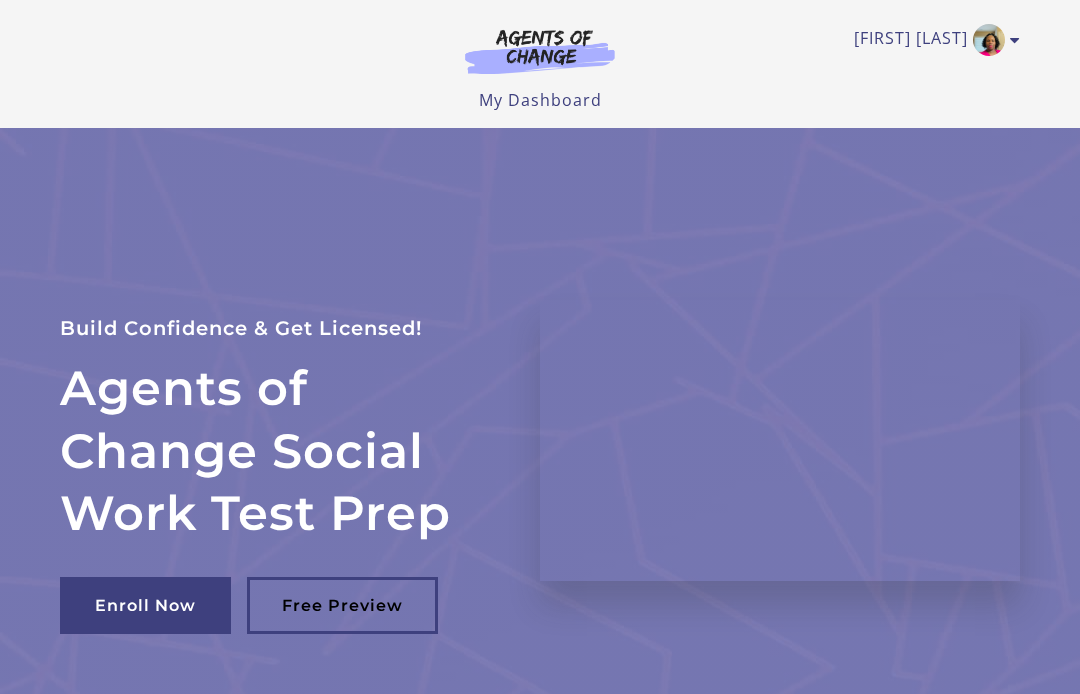 scroll, scrollTop: 0, scrollLeft: 0, axis: both 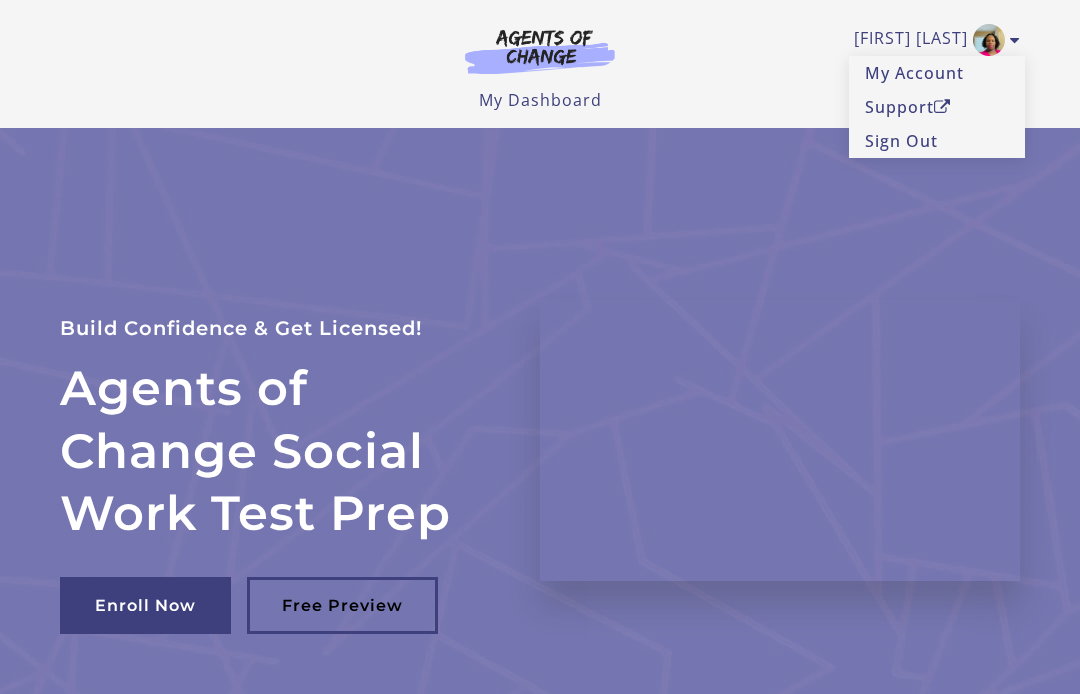 click on "My Account" at bounding box center [937, 73] 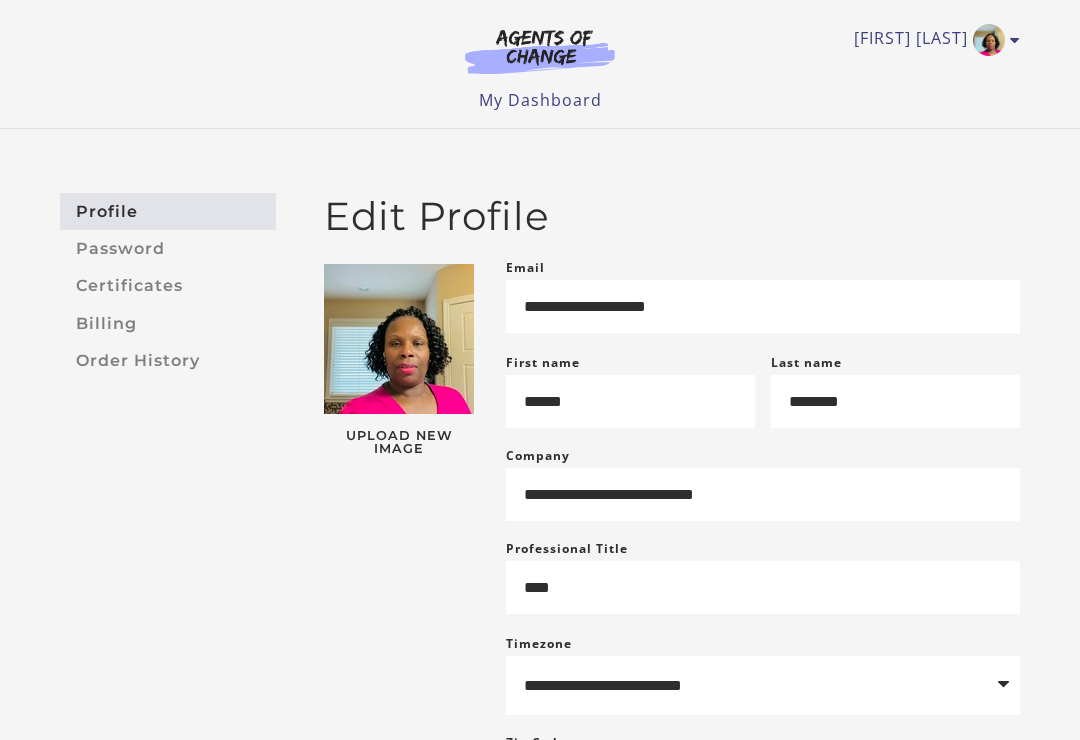 scroll, scrollTop: 0, scrollLeft: 0, axis: both 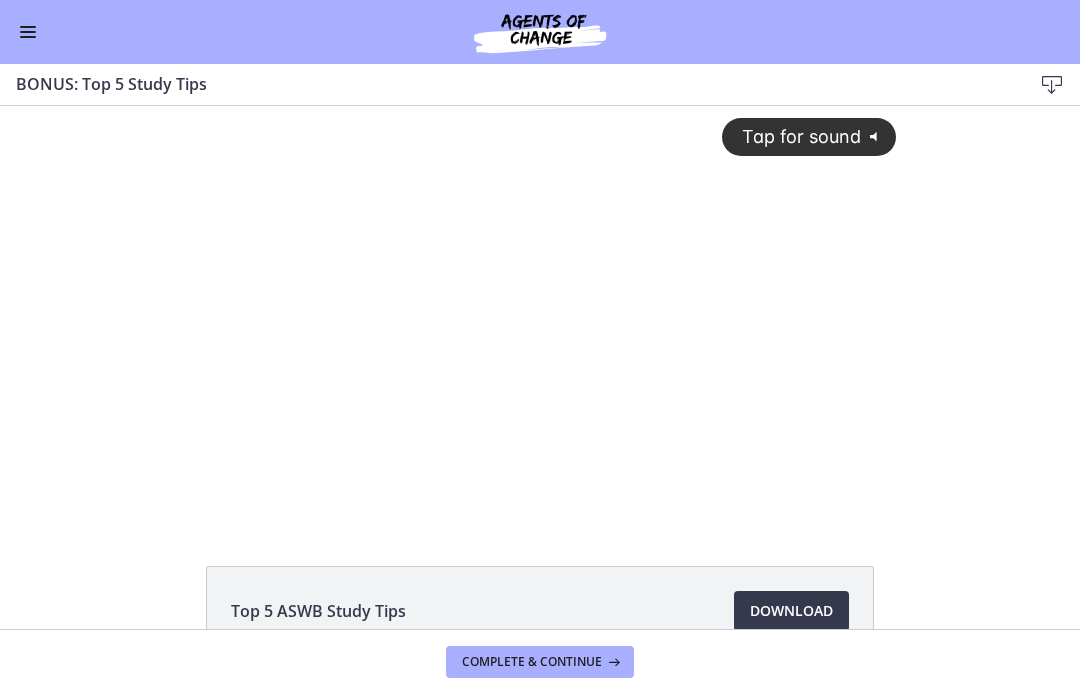 click at bounding box center [28, 32] 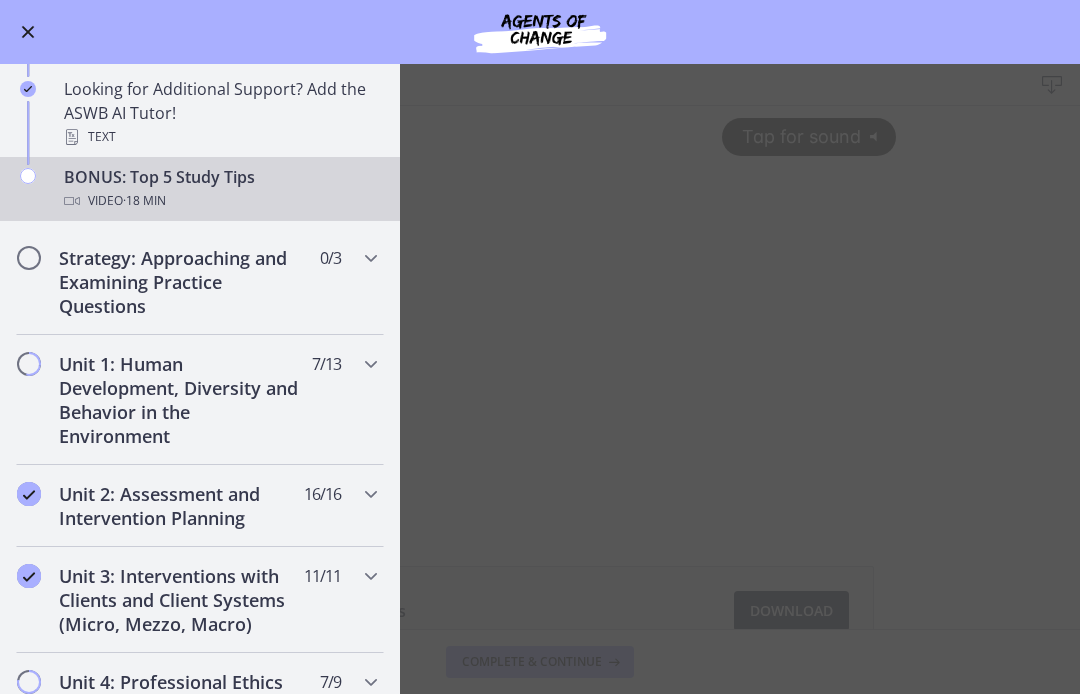 scroll, scrollTop: 948, scrollLeft: 0, axis: vertical 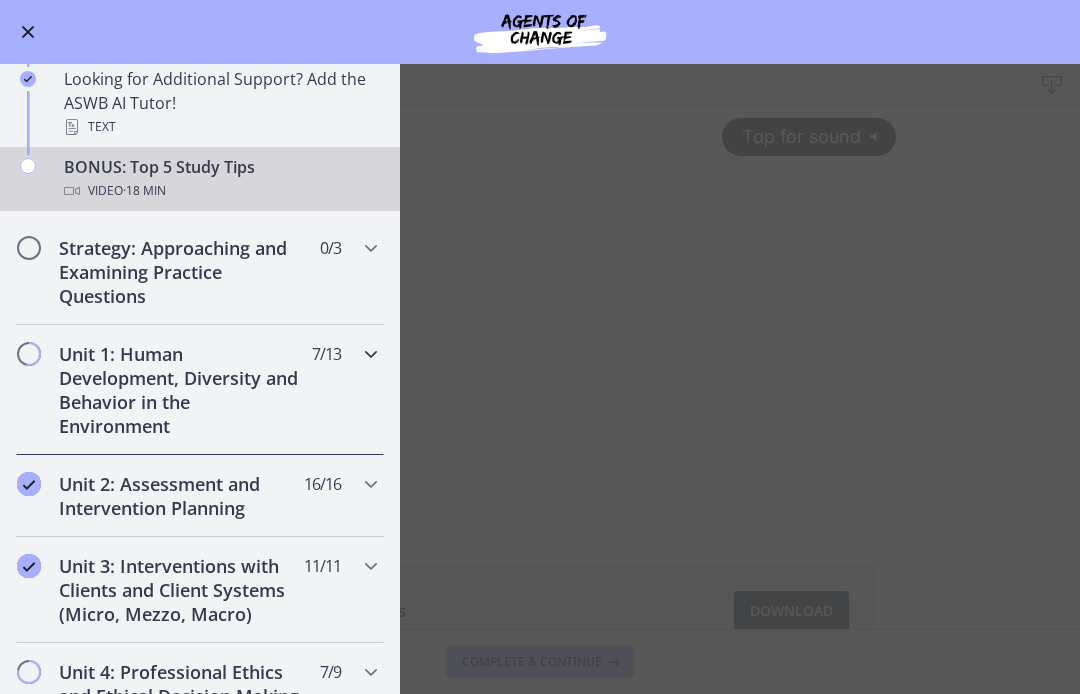 click on "Unit 1: Human Development, Diversity and Behavior in the Environment" at bounding box center [181, 390] 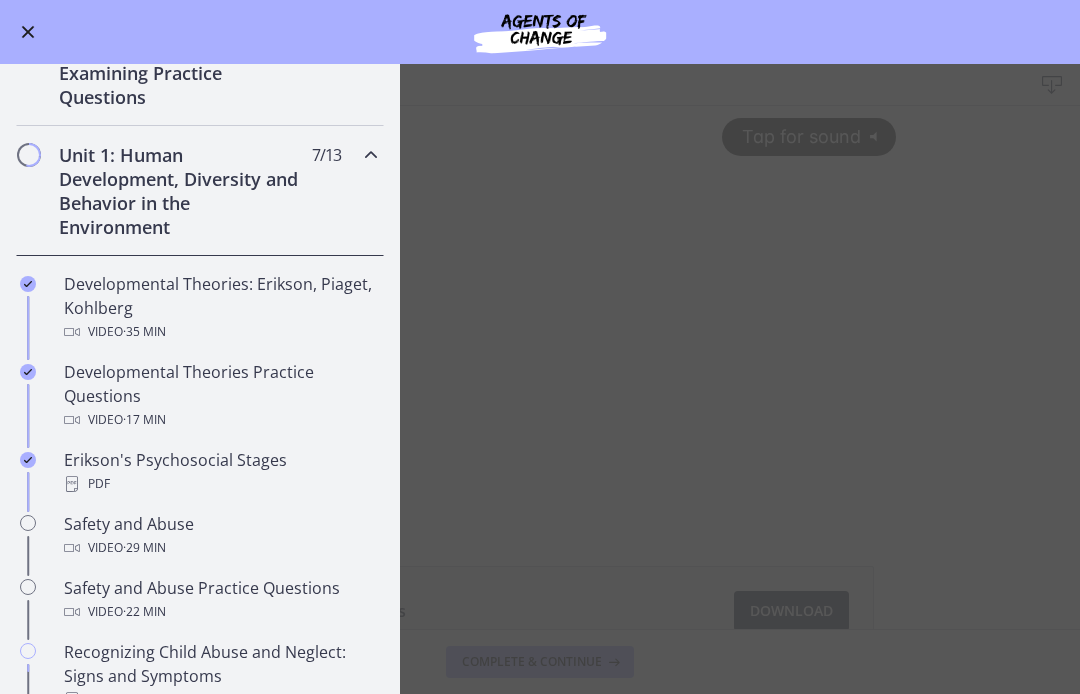 scroll, scrollTop: 360, scrollLeft: 0, axis: vertical 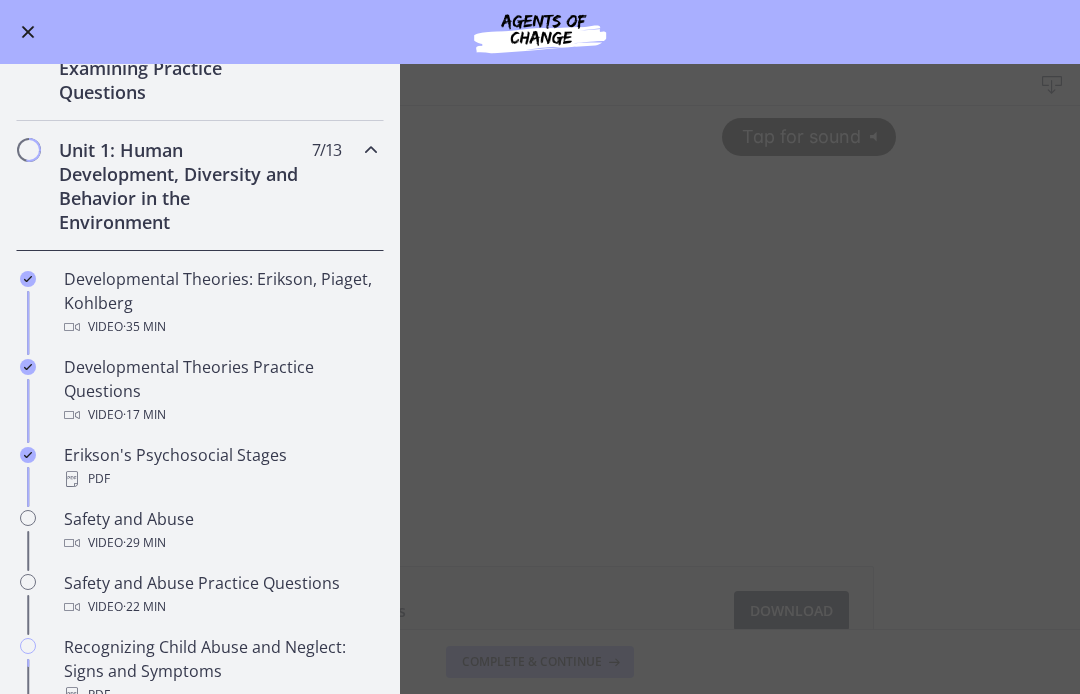 click on "Developmental Theories: Erikson, Piaget, Kohlberg
Video
·  35 min" at bounding box center (220, 303) 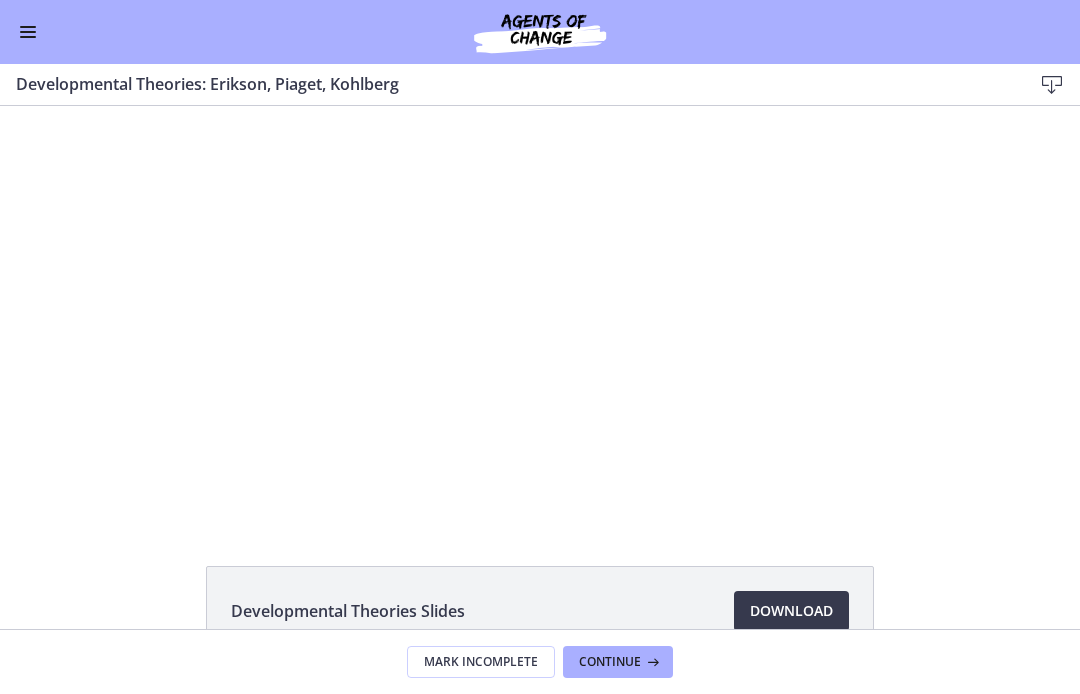 scroll, scrollTop: 0, scrollLeft: 0, axis: both 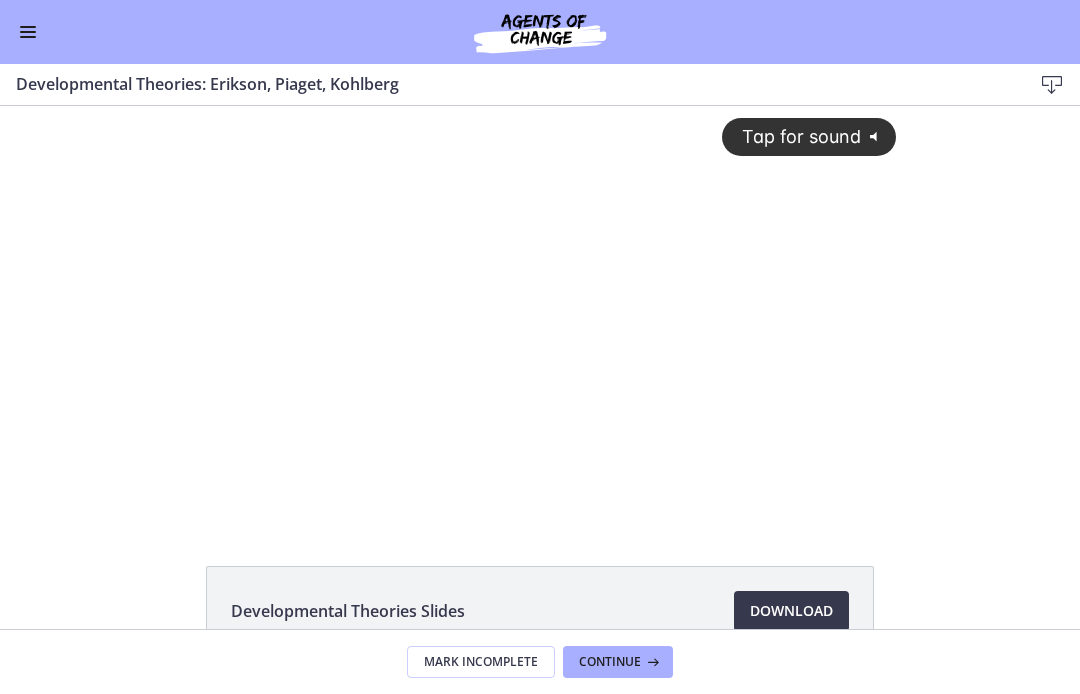 click on "Tap for sound
@keyframes VOLUME_SMALL_WAVE_FLASH {
0% { opacity: 0; }
33% { opacity: 1; }
66% { opacity: 1; }
100% { opacity: 0; }
}
@keyframes VOLUME_LARGE_WAVE_FLASH {
0% { opacity: 0; }
33% { opacity: 1; }
66% { opacity: 1; }
100% { opacity: 0; }
}
.volume__small-wave {
animation: VOLUME_SMALL_WAVE_FLASH 2s infinite;
opacity: 0;
}
.volume__large-wave {
animation: VOLUME_LARGE_WAVE_FLASH 2s infinite .3s;
opacity: 0;
}" at bounding box center [809, 136] 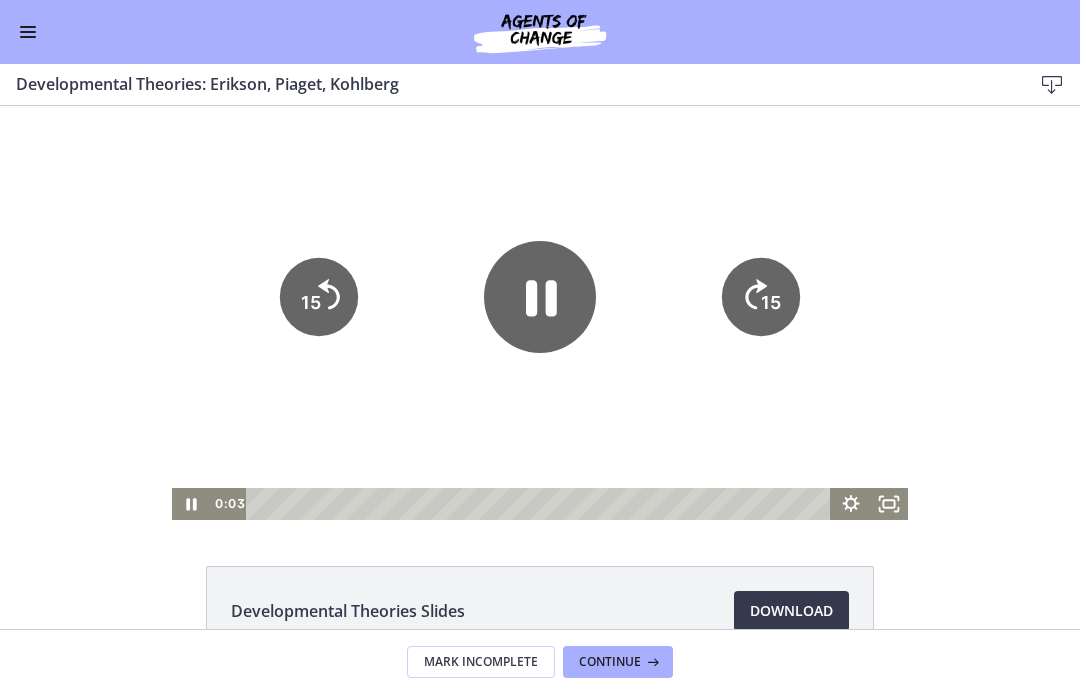 click 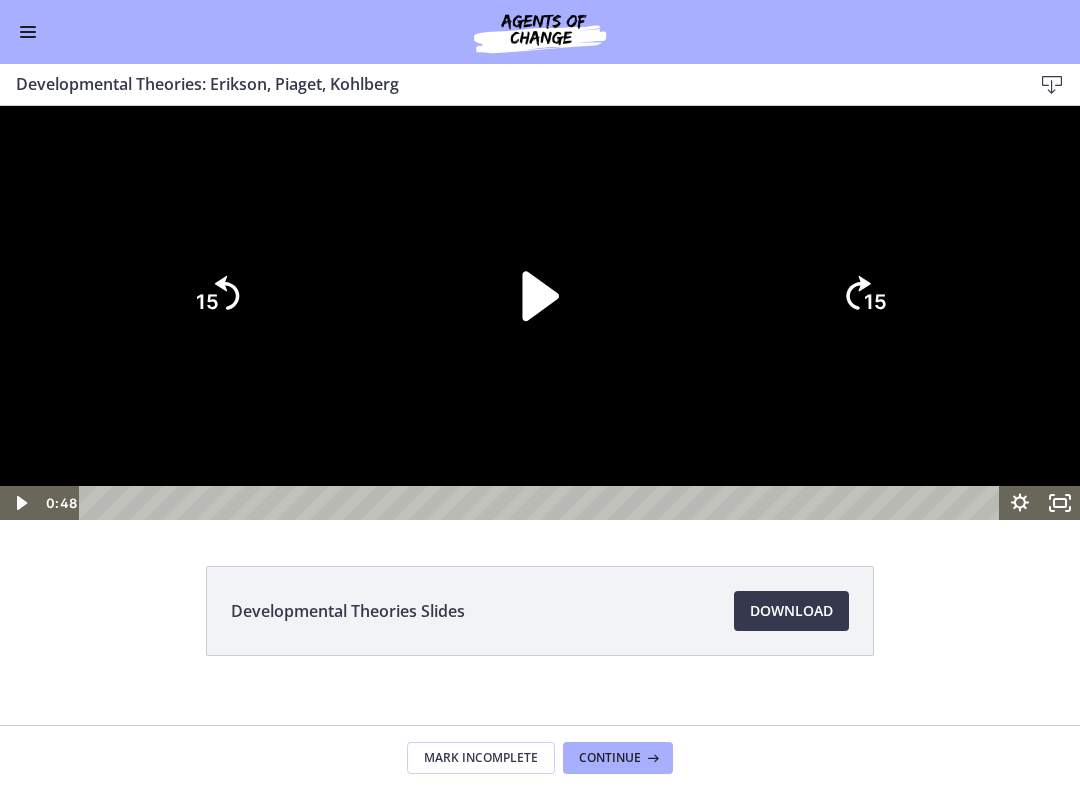 click 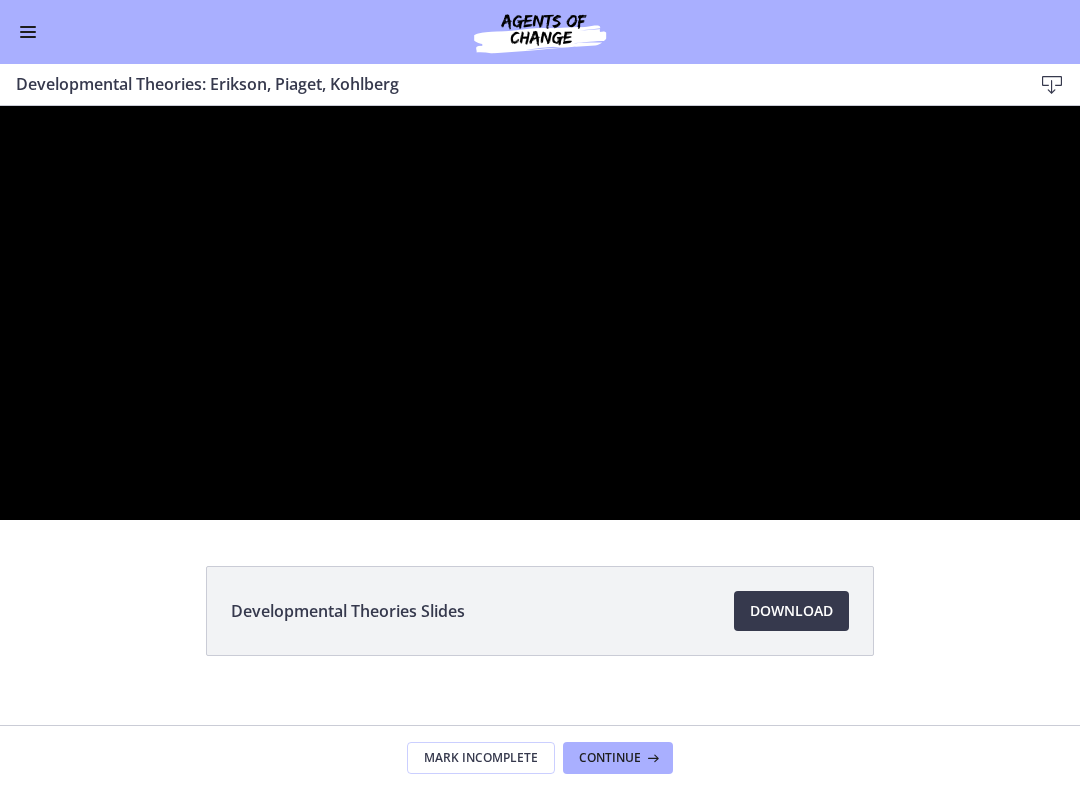 click at bounding box center (540, 313) 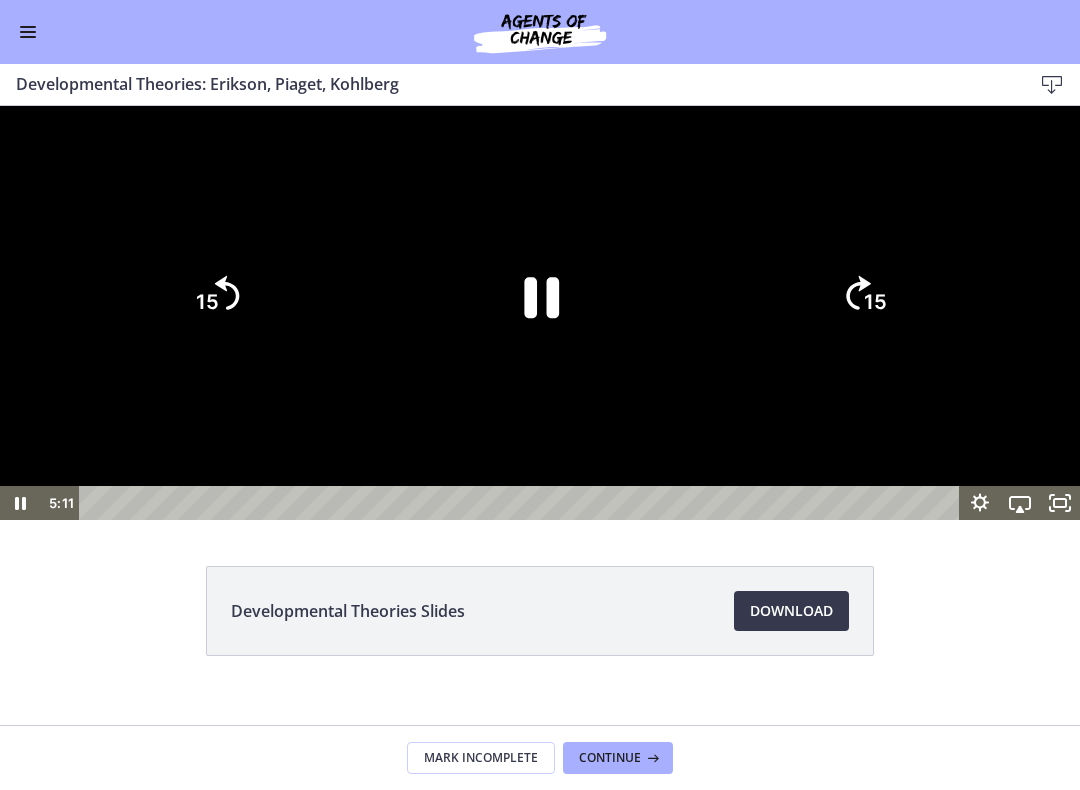 click on "15" 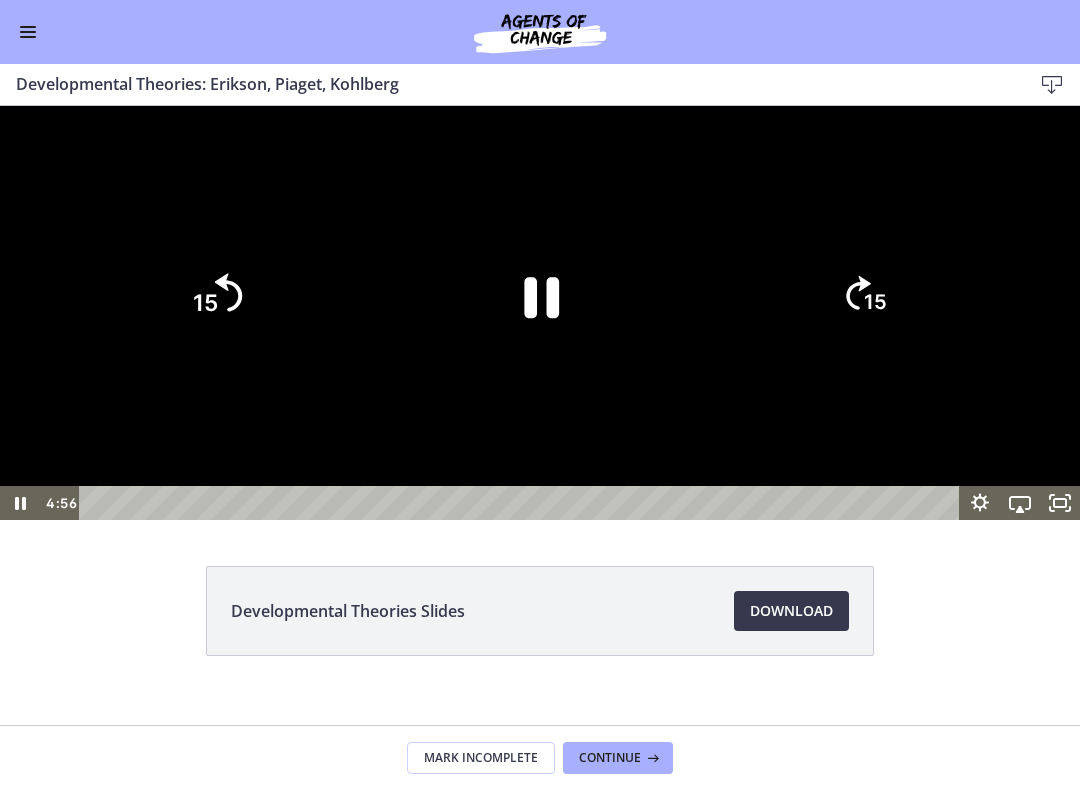 click on "15" 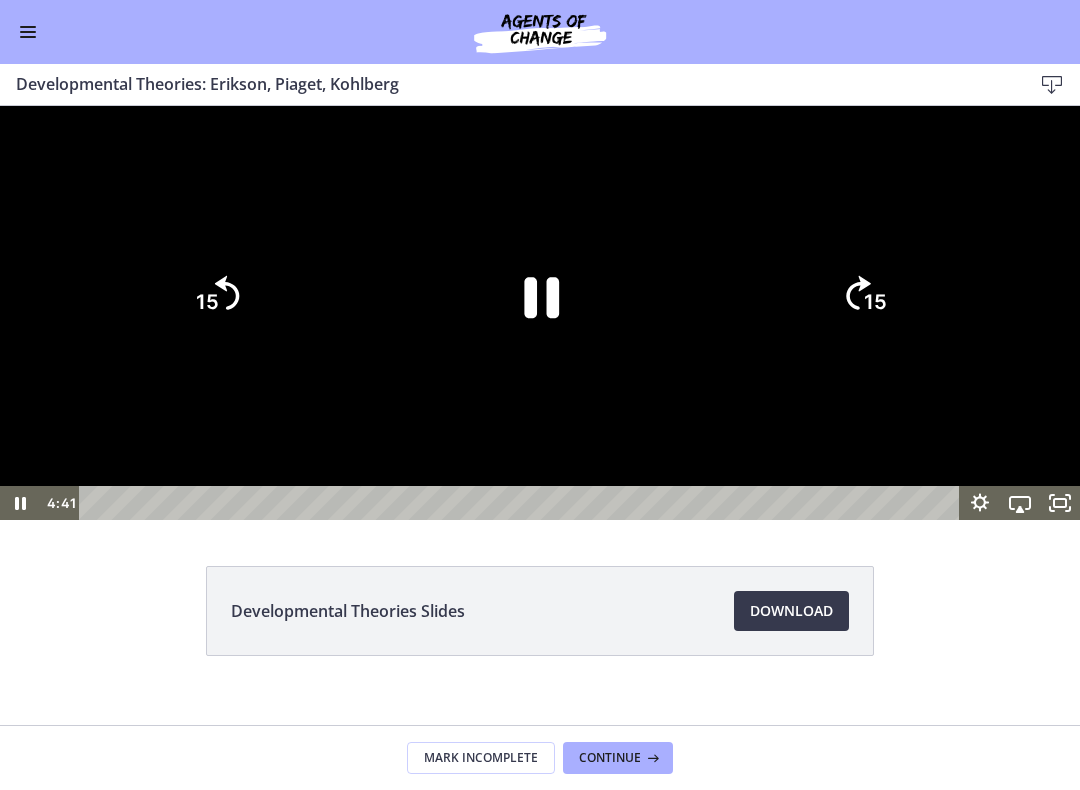 click 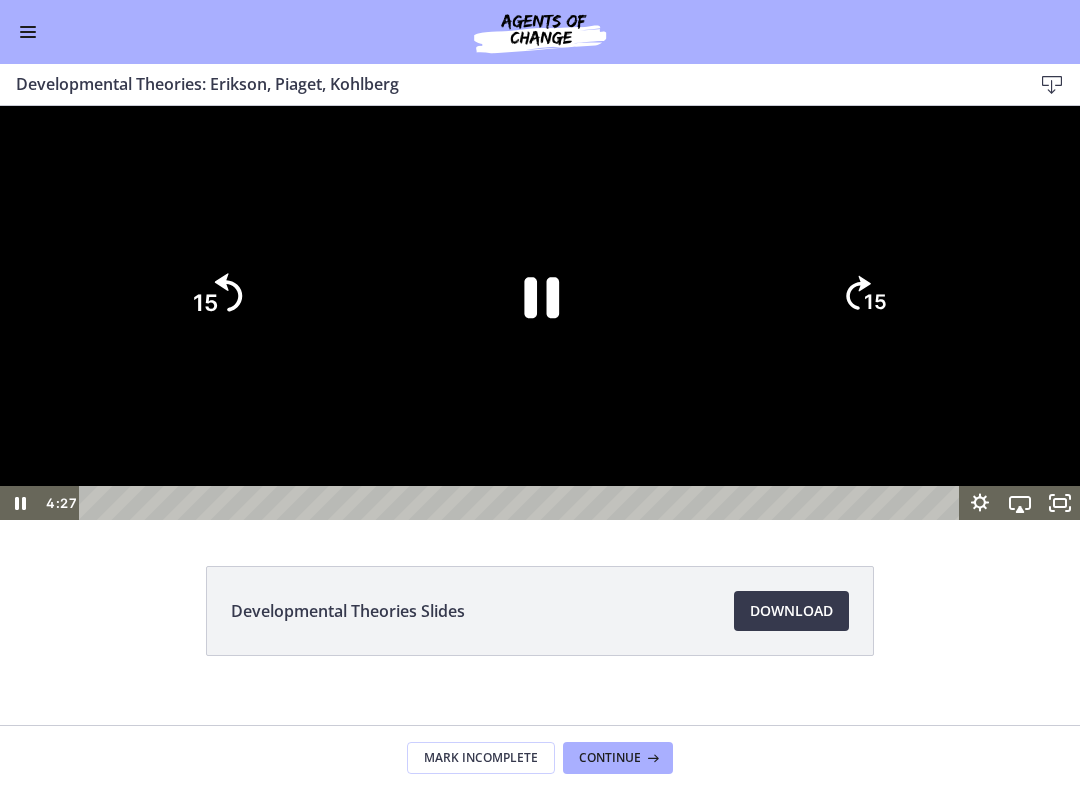 click on "15" 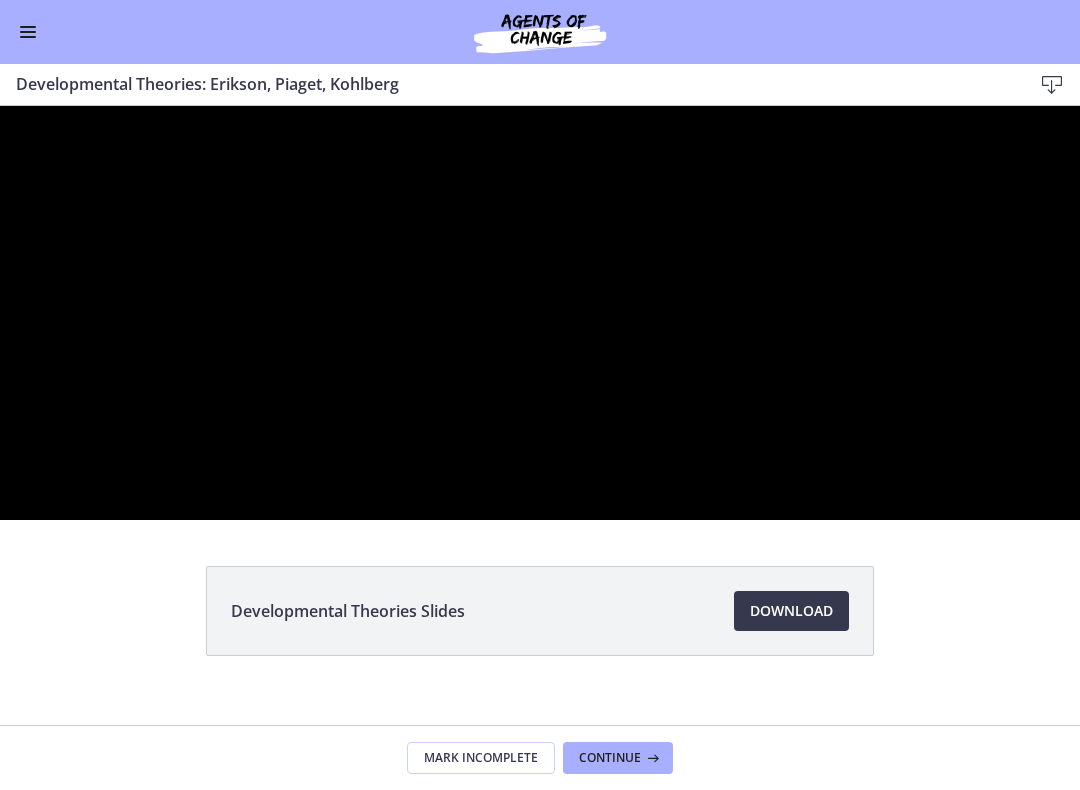 click at bounding box center (540, 313) 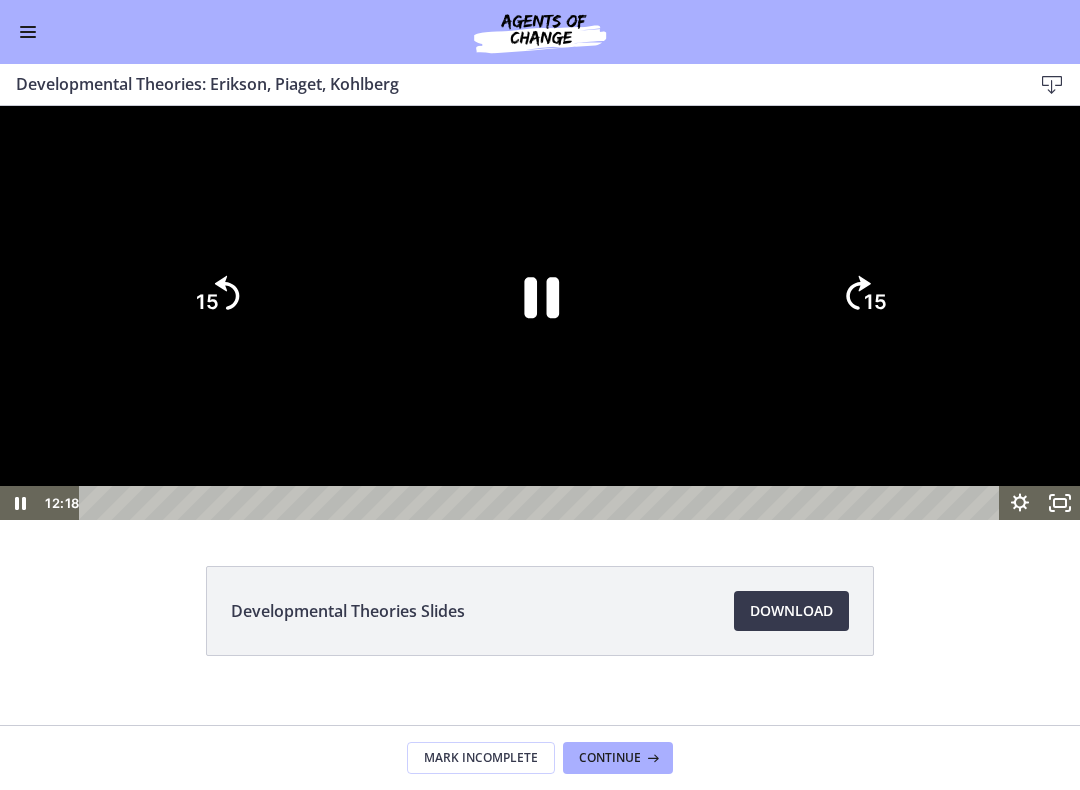 click 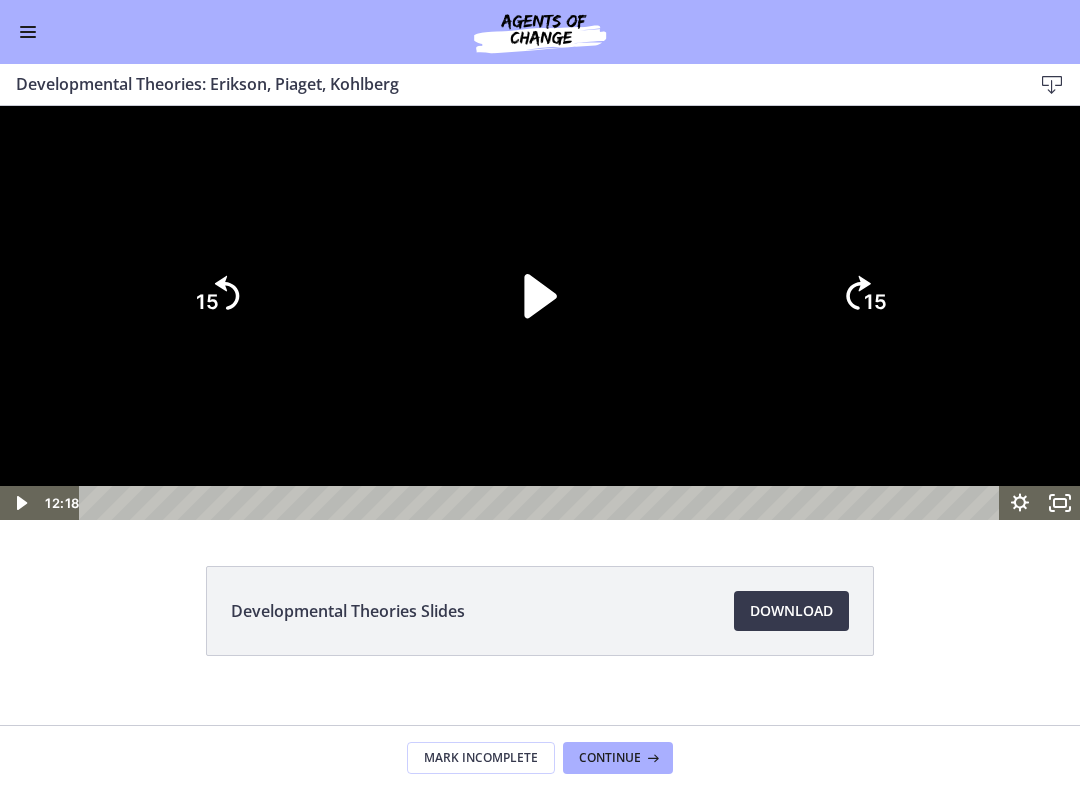 click 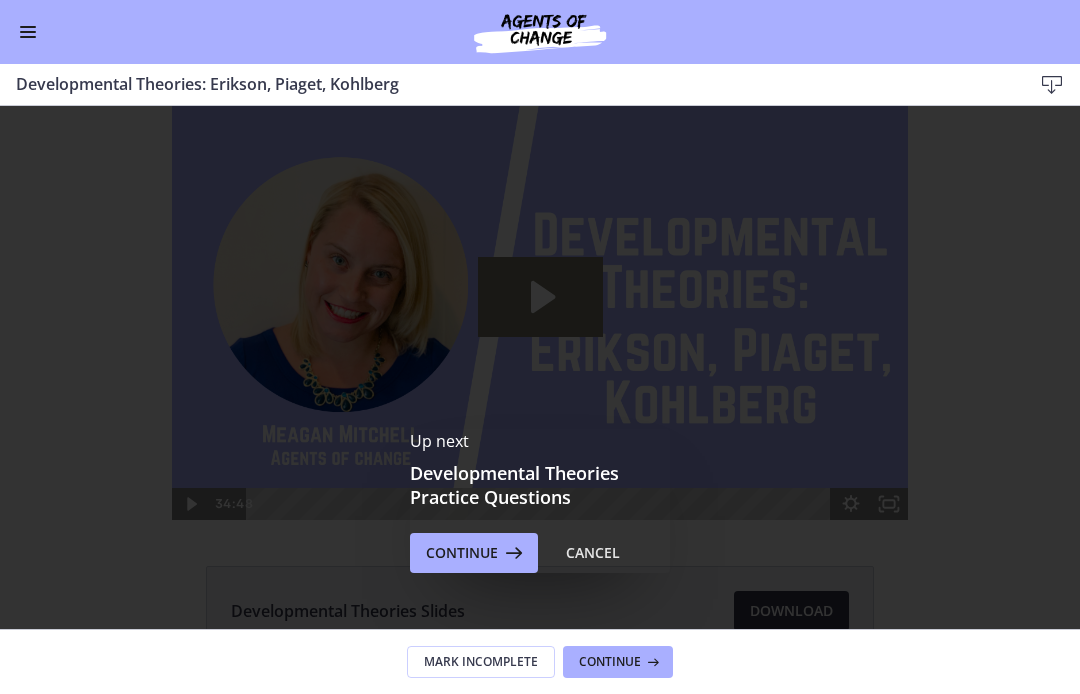 scroll, scrollTop: 0, scrollLeft: 0, axis: both 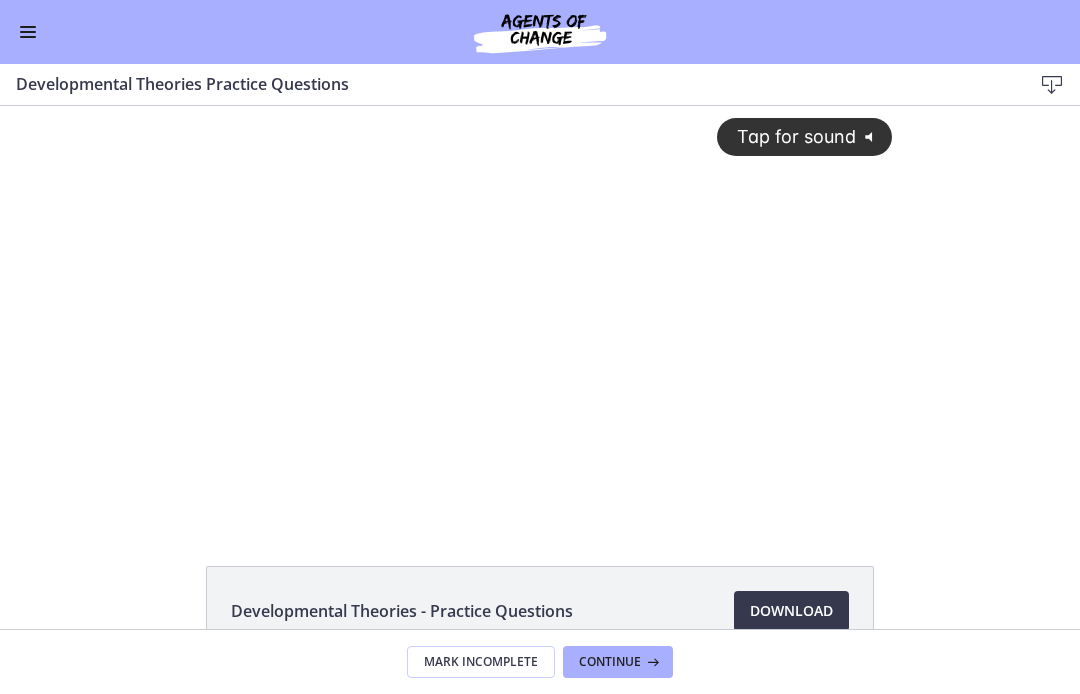 click on "Tap for sound
@keyframes VOLUME_SMALL_WAVE_FLASH {
0% { opacity: 0; }
33% { opacity: 1; }
66% { opacity: 1; }
100% { opacity: 0; }
}
@keyframes VOLUME_LARGE_WAVE_FLASH {
0% { opacity: 0; }
33% { opacity: 1; }
66% { opacity: 1; }
100% { opacity: 0; }
}
.volume__small-wave {
animation: VOLUME_SMALL_WAVE_FLASH 2s infinite;
opacity: 0;
}
.volume__large-wave {
animation: VOLUME_LARGE_WAVE_FLASH 2s infinite .3s;
opacity: 0;
}" at bounding box center [540, 297] 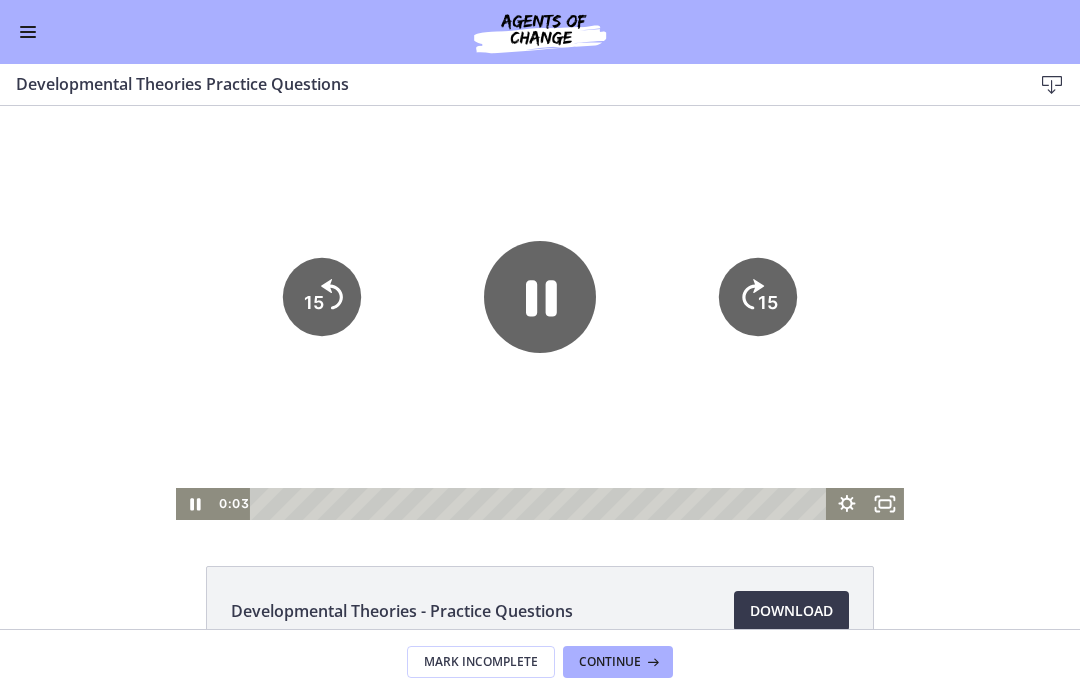click at bounding box center (651, 662) 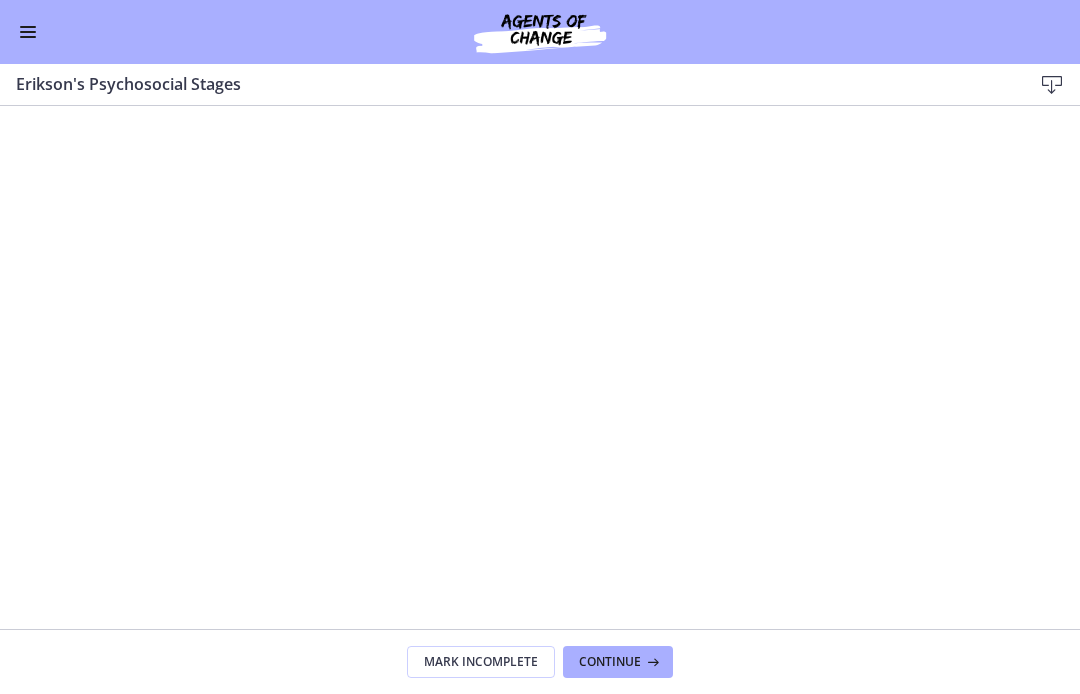 click at bounding box center [651, 662] 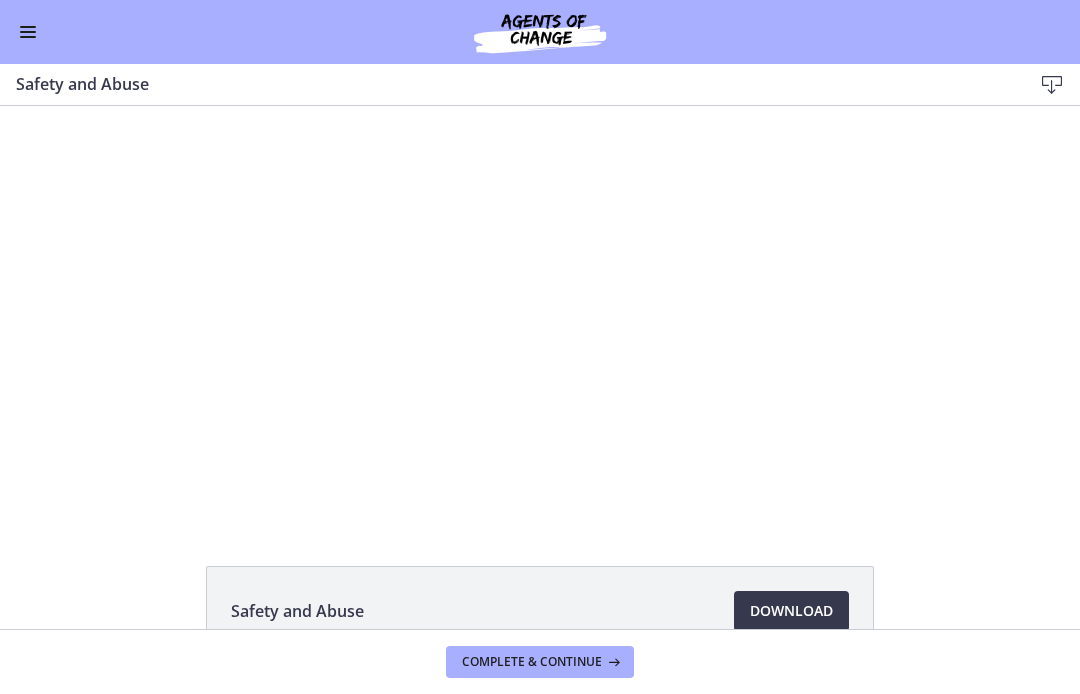 scroll, scrollTop: 0, scrollLeft: 0, axis: both 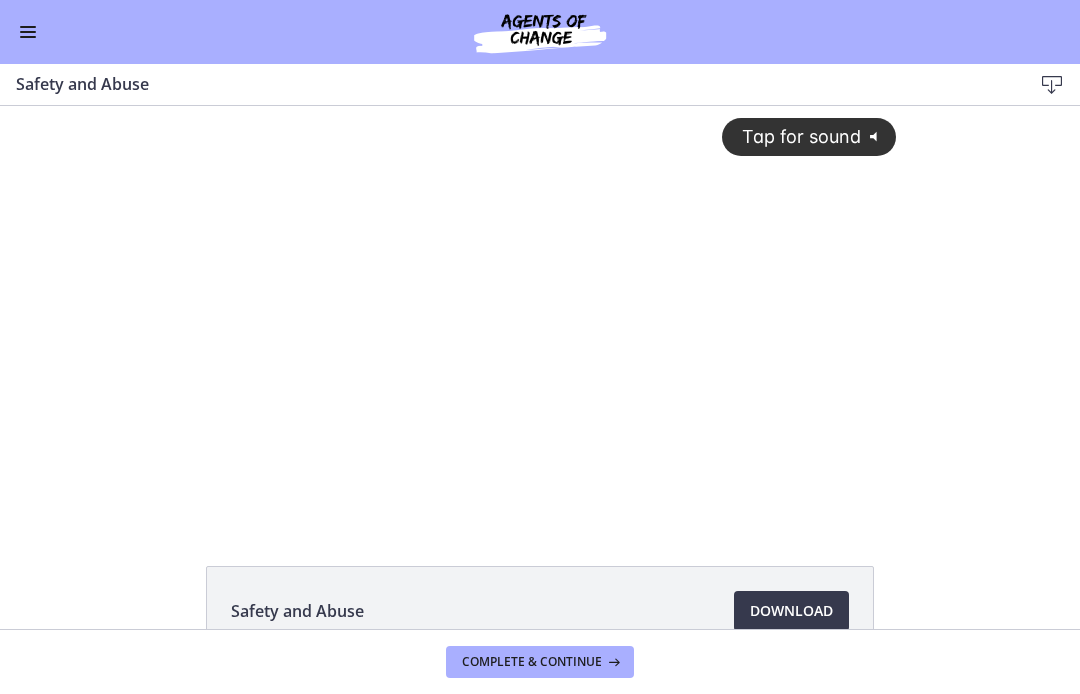 click on "Complete & continue" at bounding box center (540, 662) 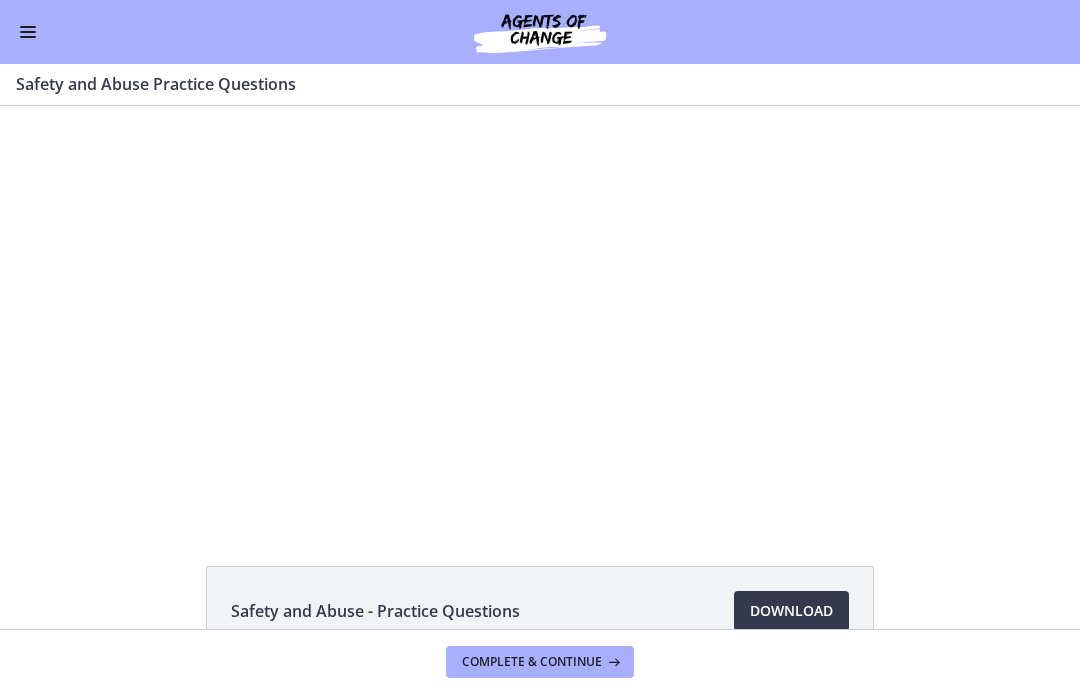 scroll, scrollTop: 0, scrollLeft: 0, axis: both 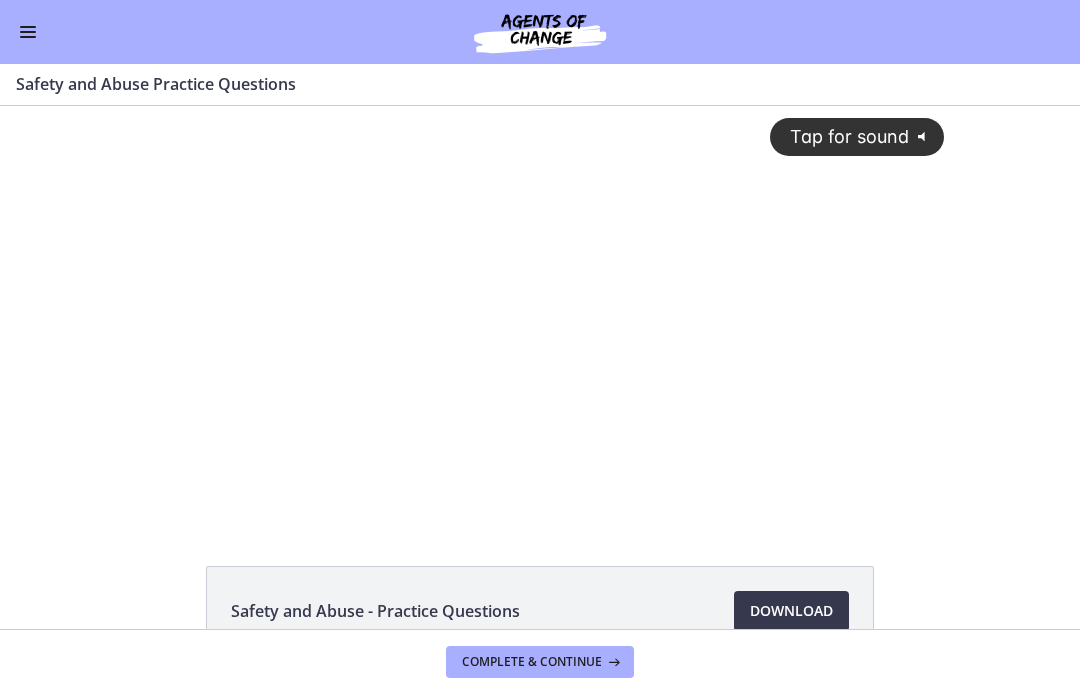 click on "Complete & continue" at bounding box center (540, 662) 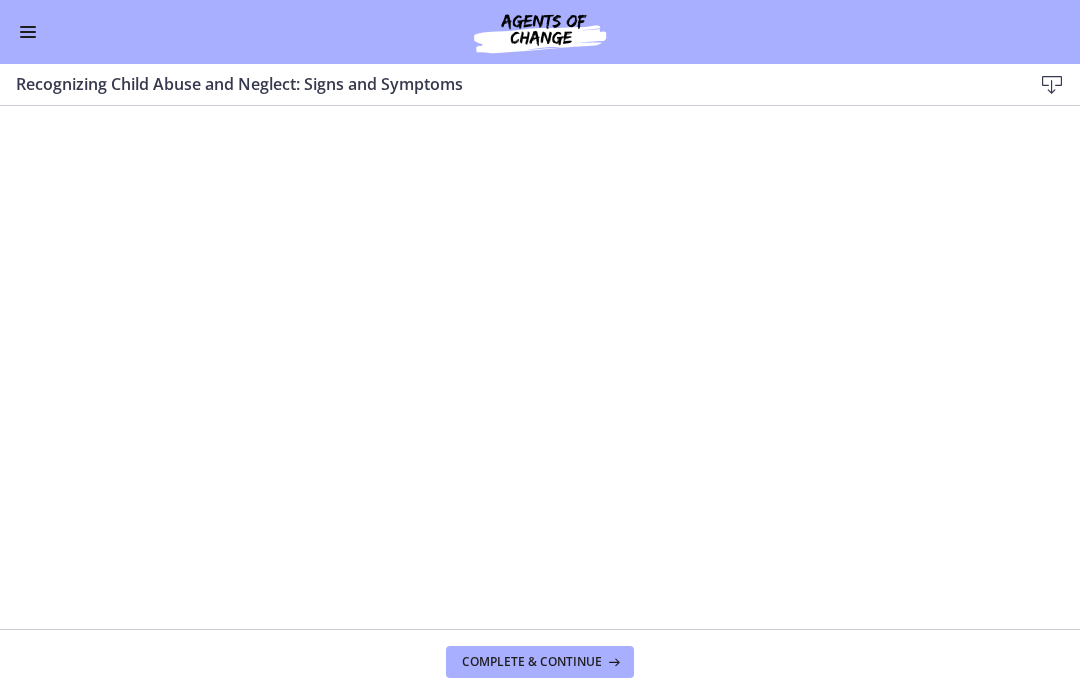 click on "Complete & continue" at bounding box center [532, 662] 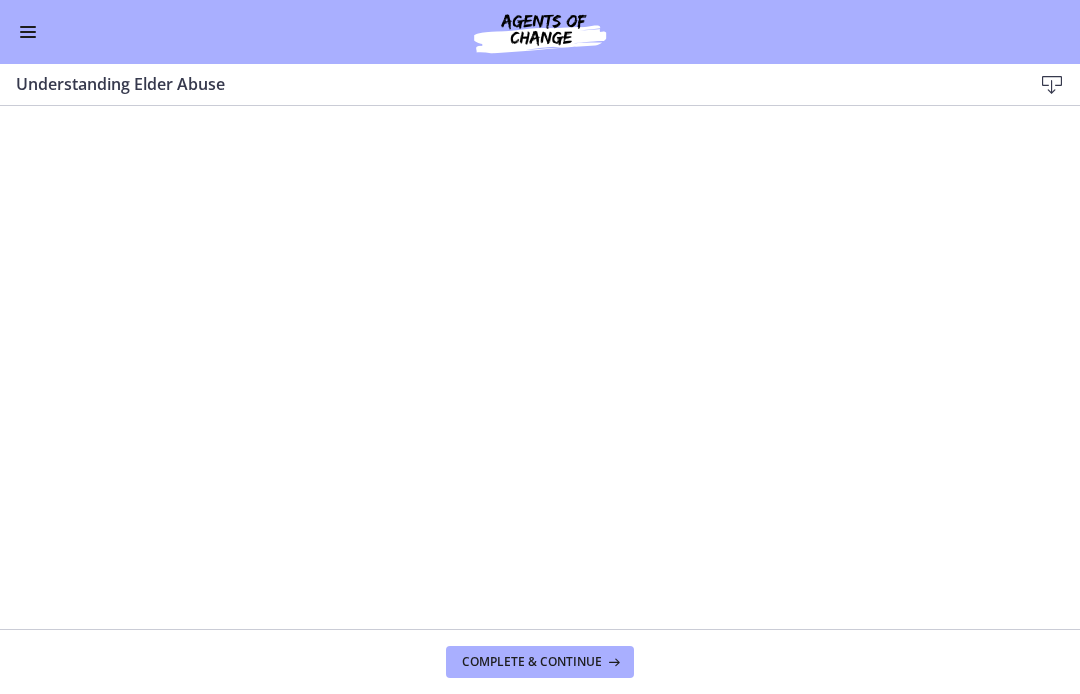 click on "Complete & continue" at bounding box center (540, 662) 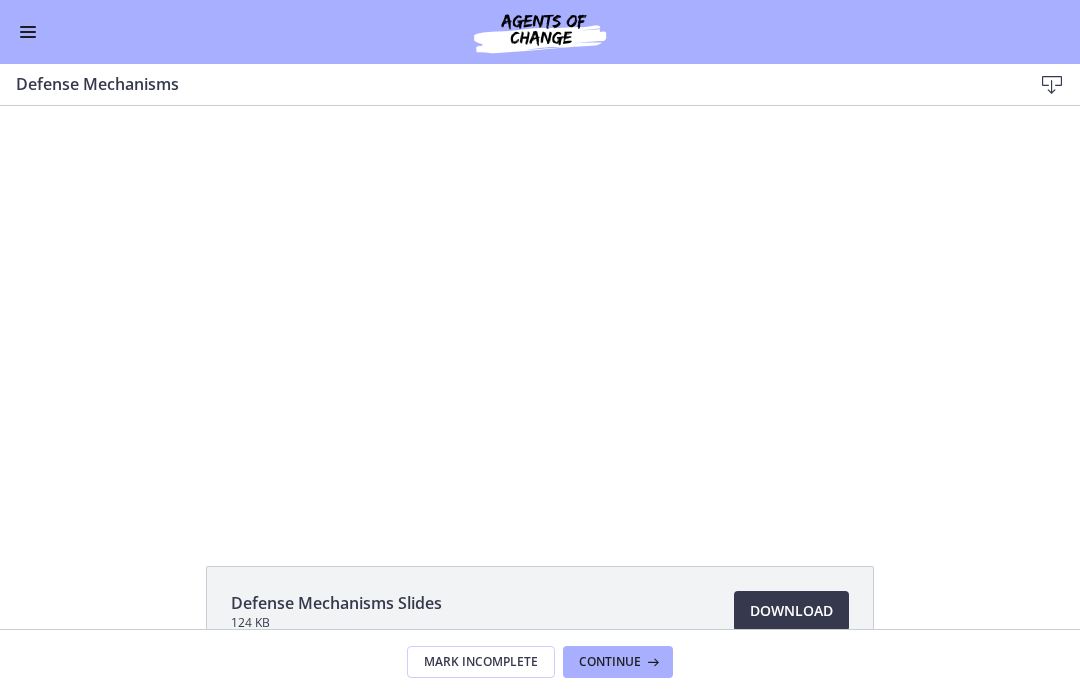 scroll, scrollTop: 0, scrollLeft: 0, axis: both 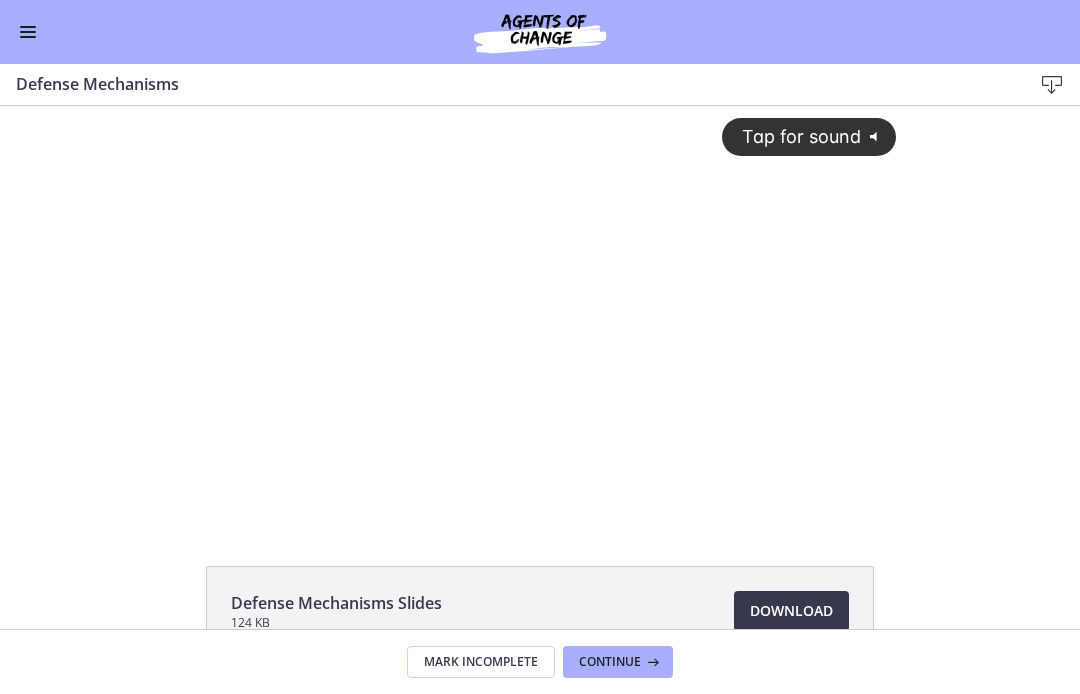 click on "Continue" at bounding box center [618, 662] 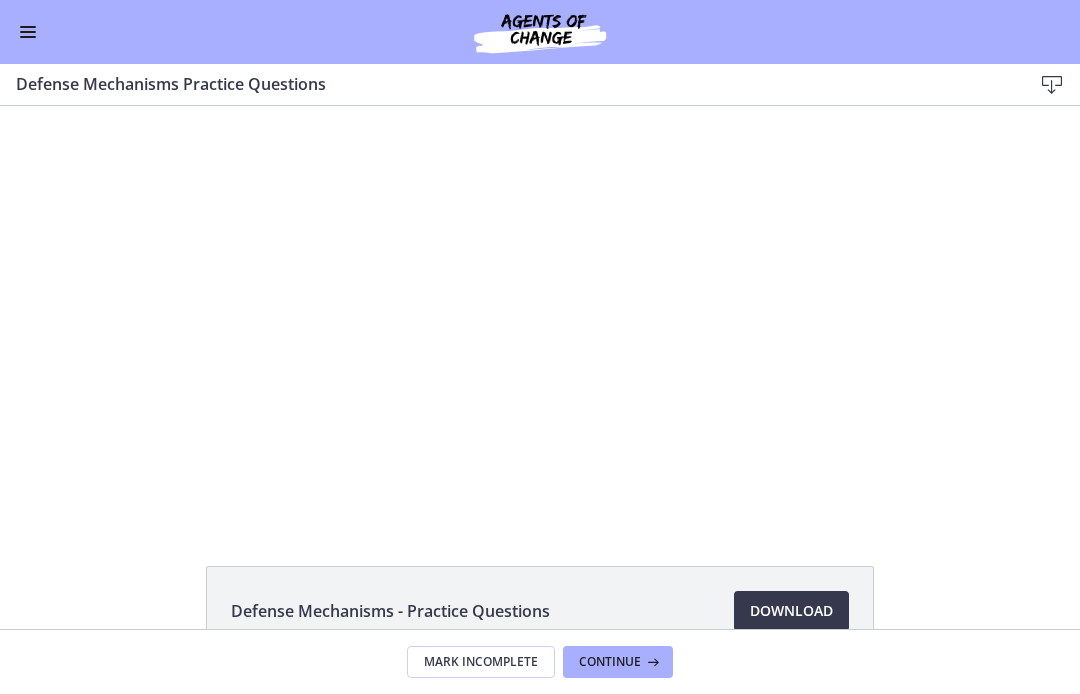scroll, scrollTop: 0, scrollLeft: 0, axis: both 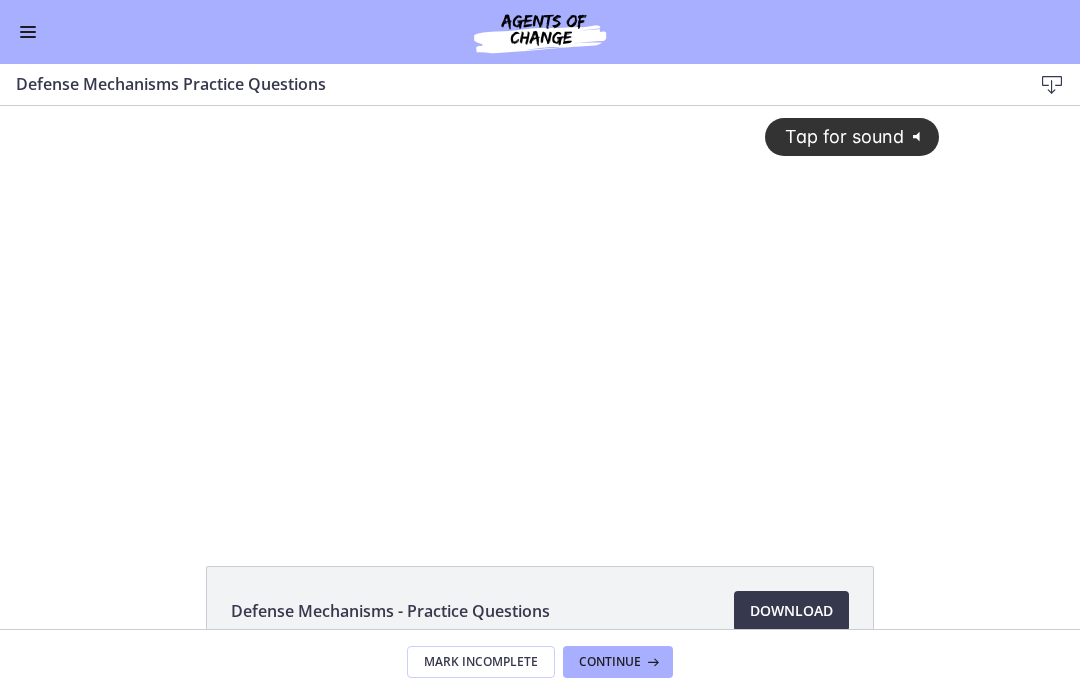 click on "Continue" at bounding box center (610, 662) 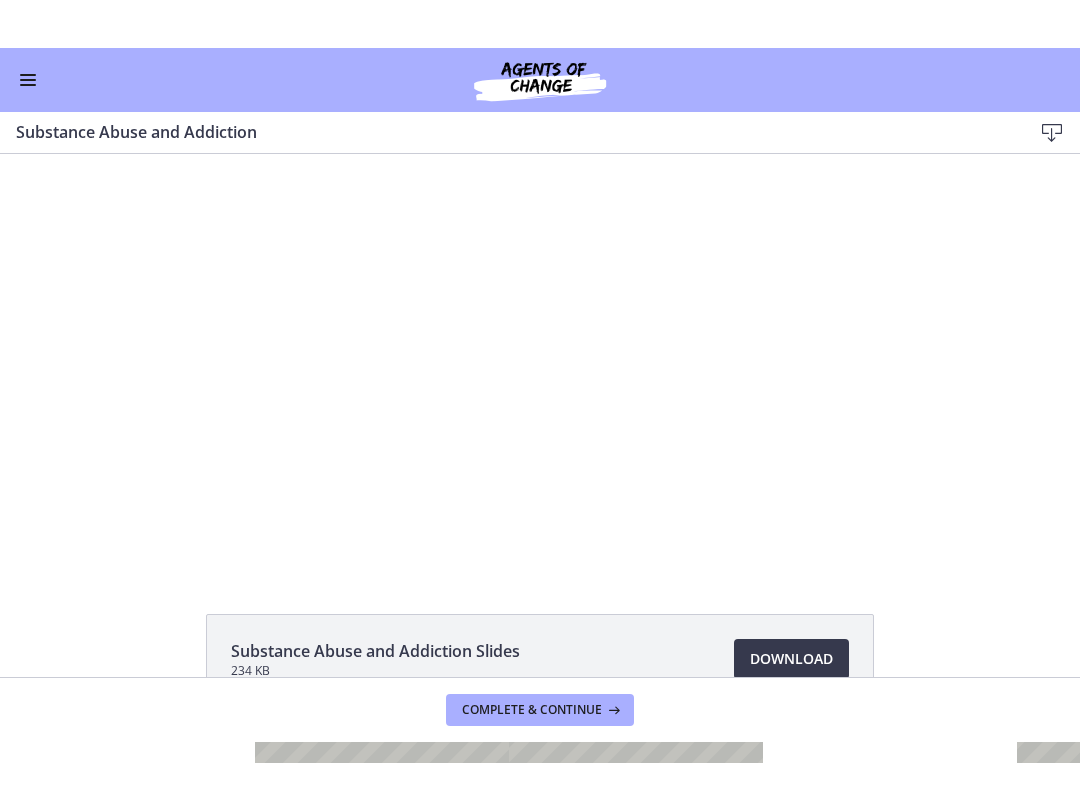 scroll, scrollTop: 0, scrollLeft: 0, axis: both 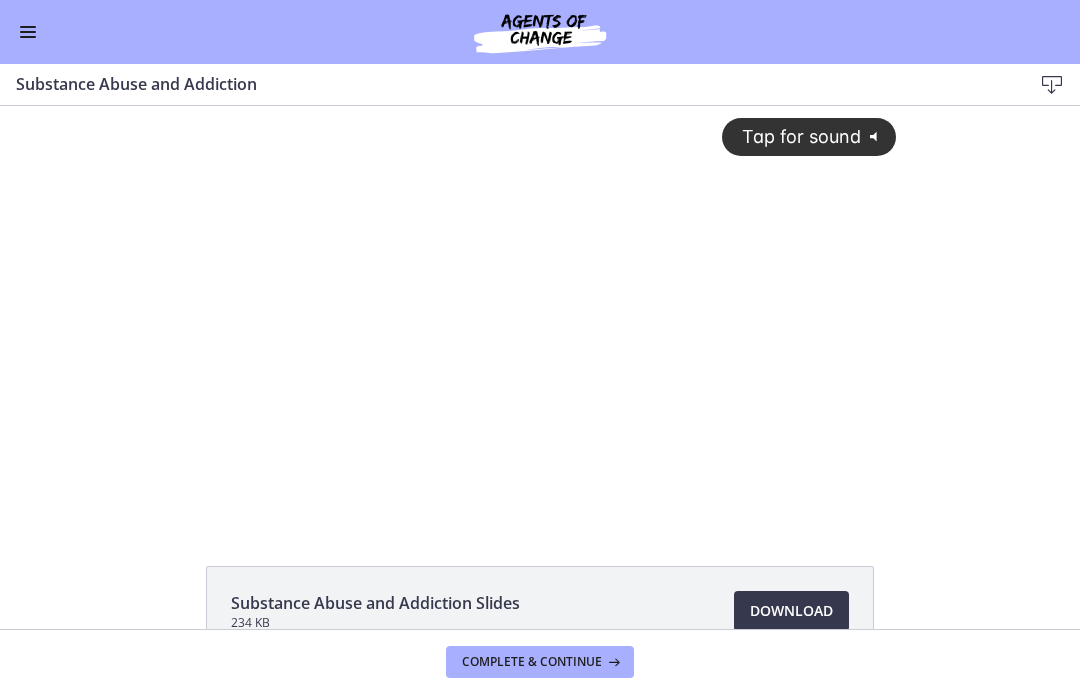click on "Tap for sound" at bounding box center (792, 136) 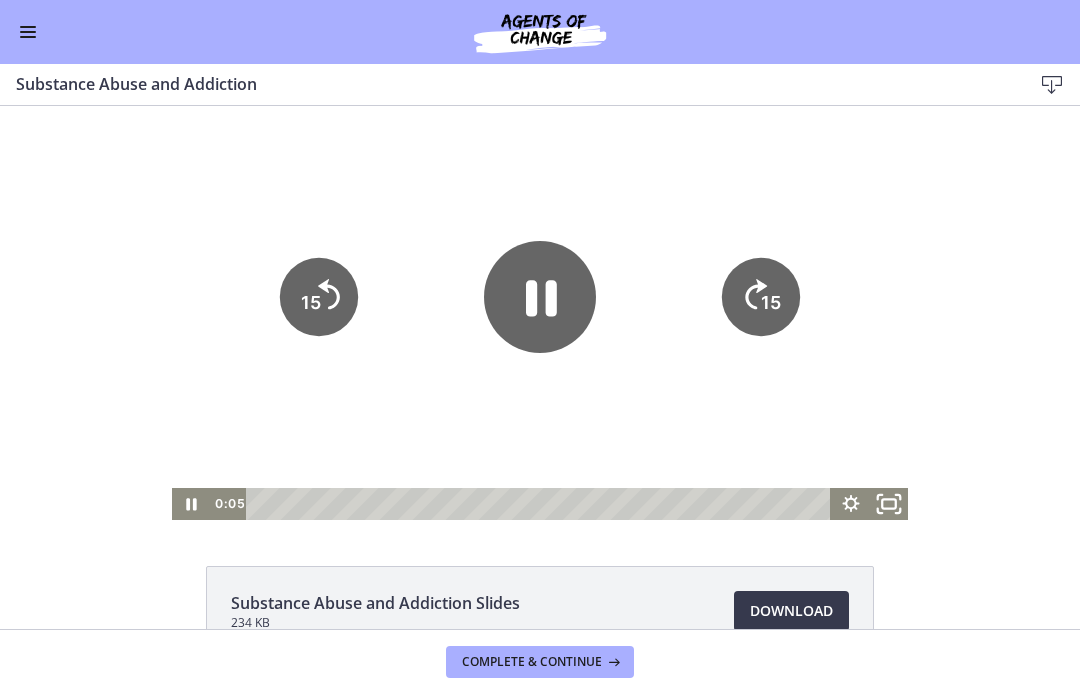 click 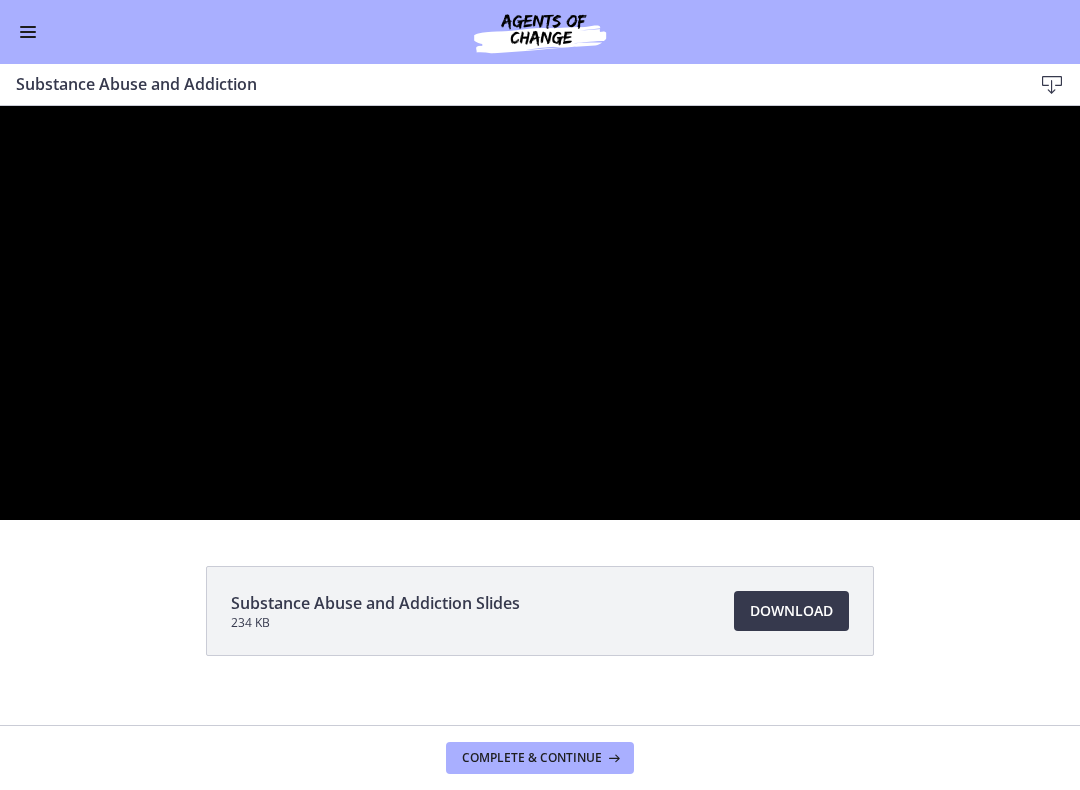 click at bounding box center (540, 313) 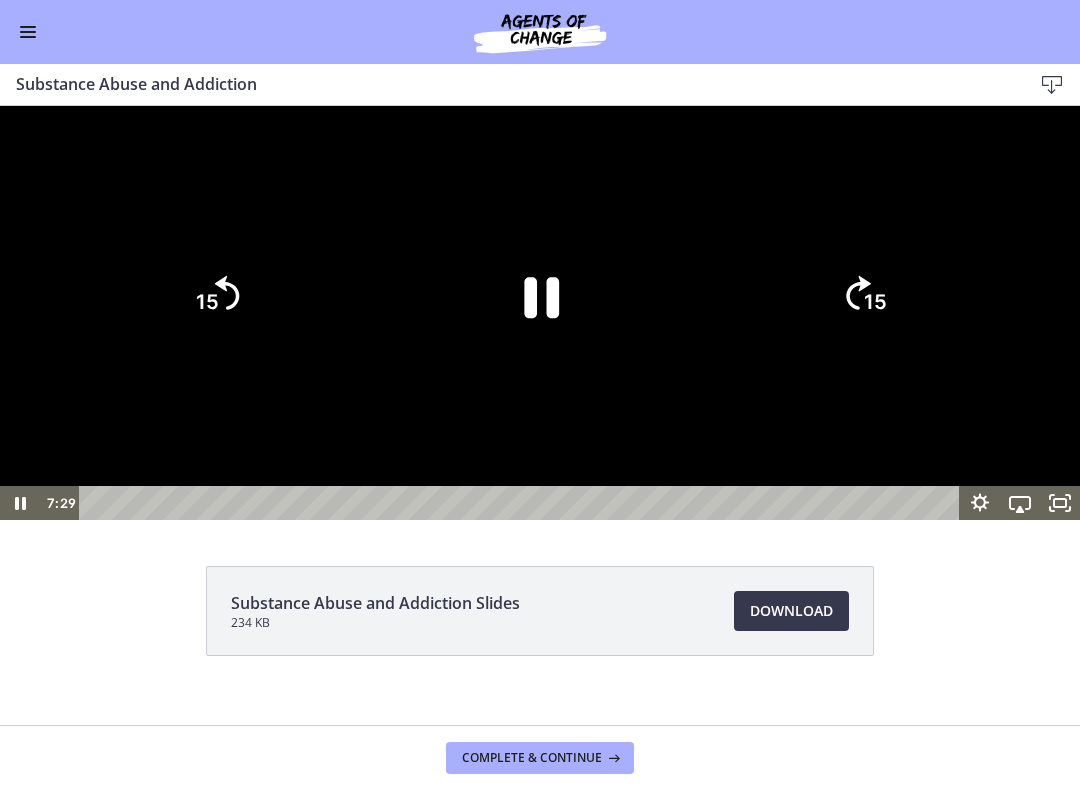 click 